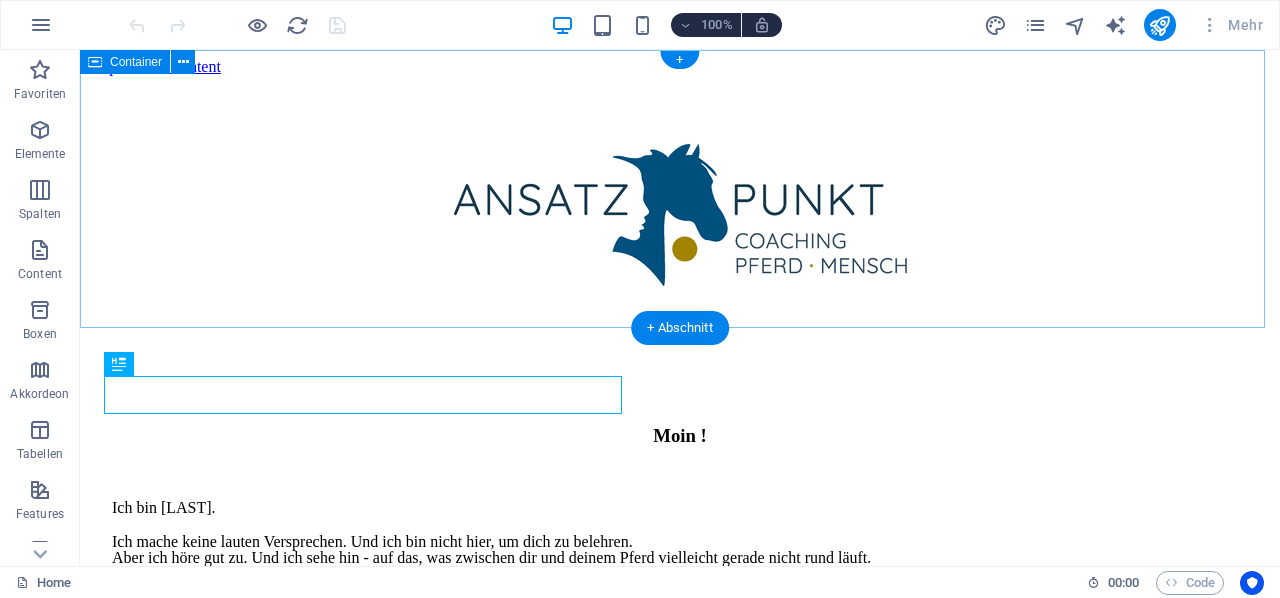 scroll, scrollTop: 0, scrollLeft: 0, axis: both 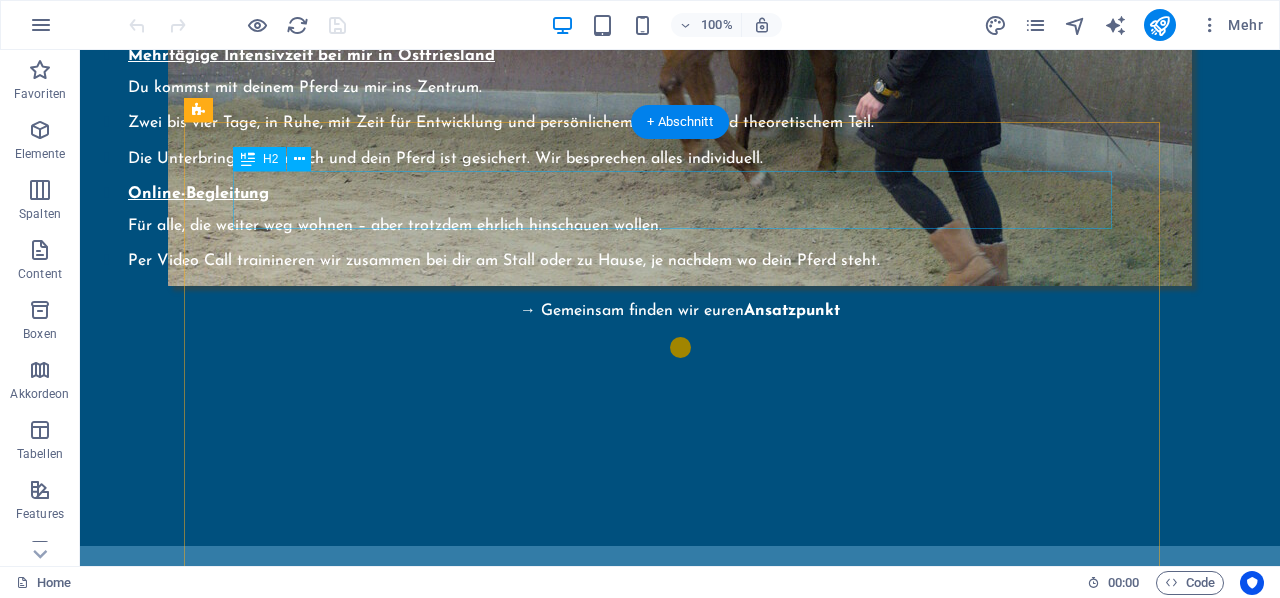 click on "Headline" at bounding box center [680, 1250] 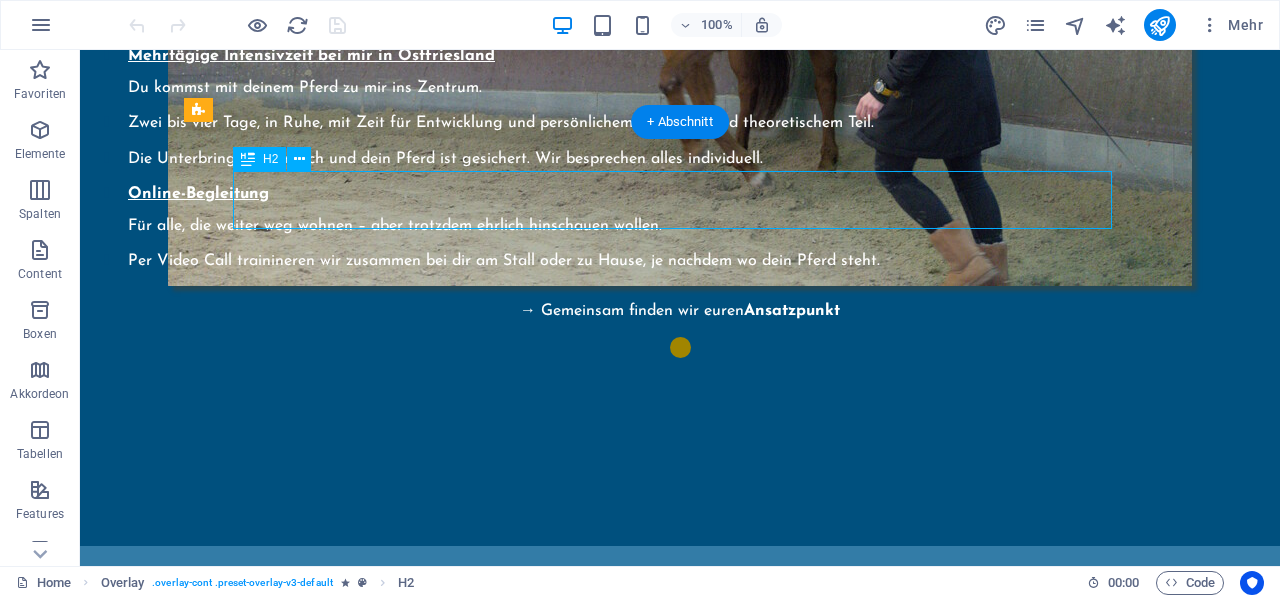 click on "Headline" at bounding box center [680, 1250] 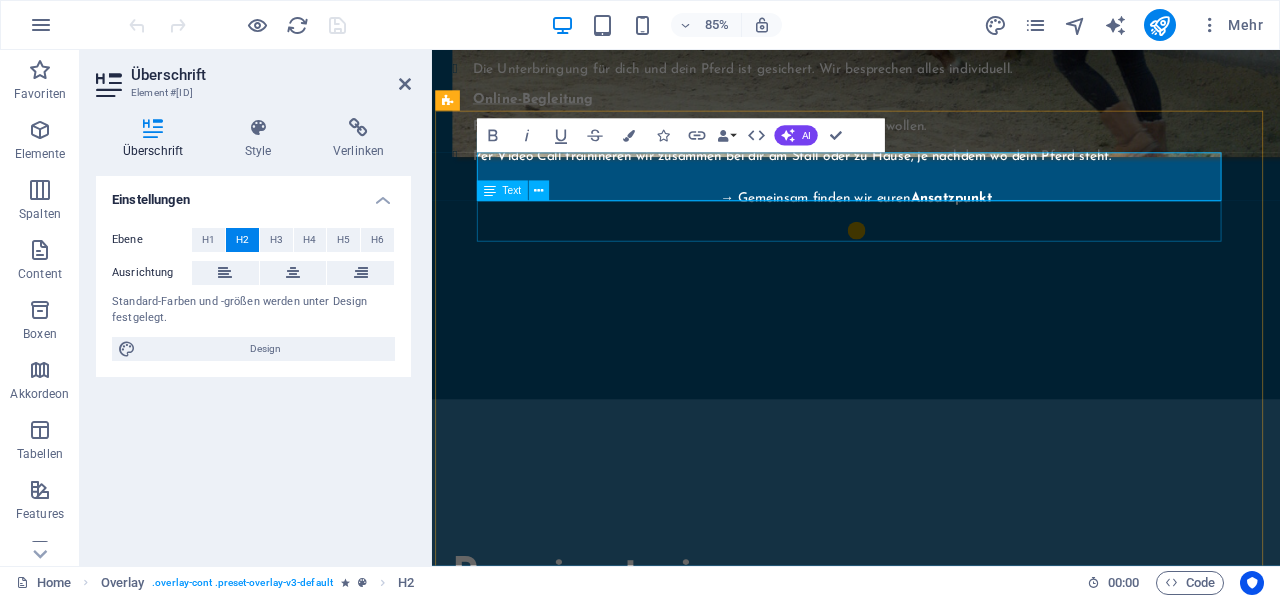 scroll, scrollTop: 4496, scrollLeft: 0, axis: vertical 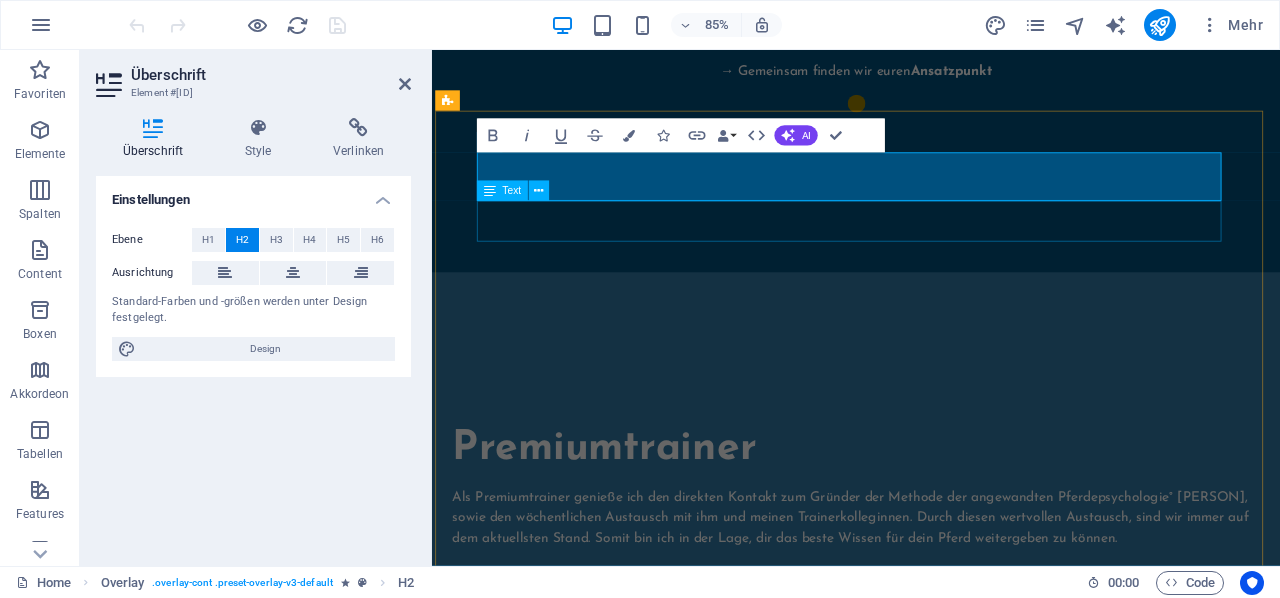 type 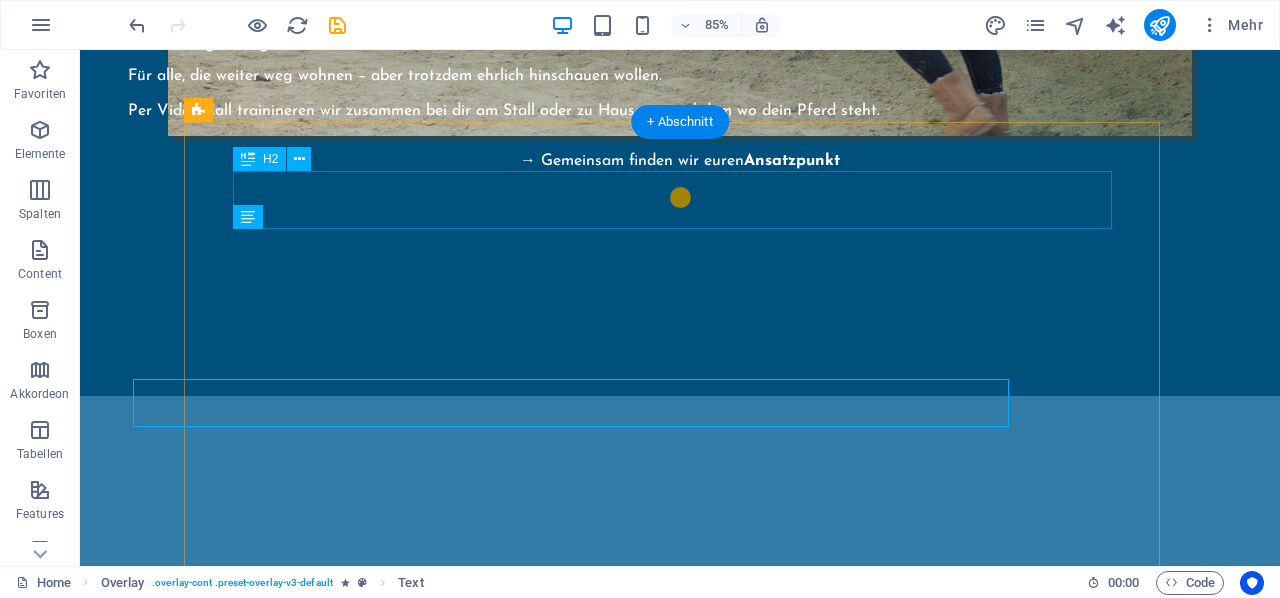scroll, scrollTop: 4346, scrollLeft: 0, axis: vertical 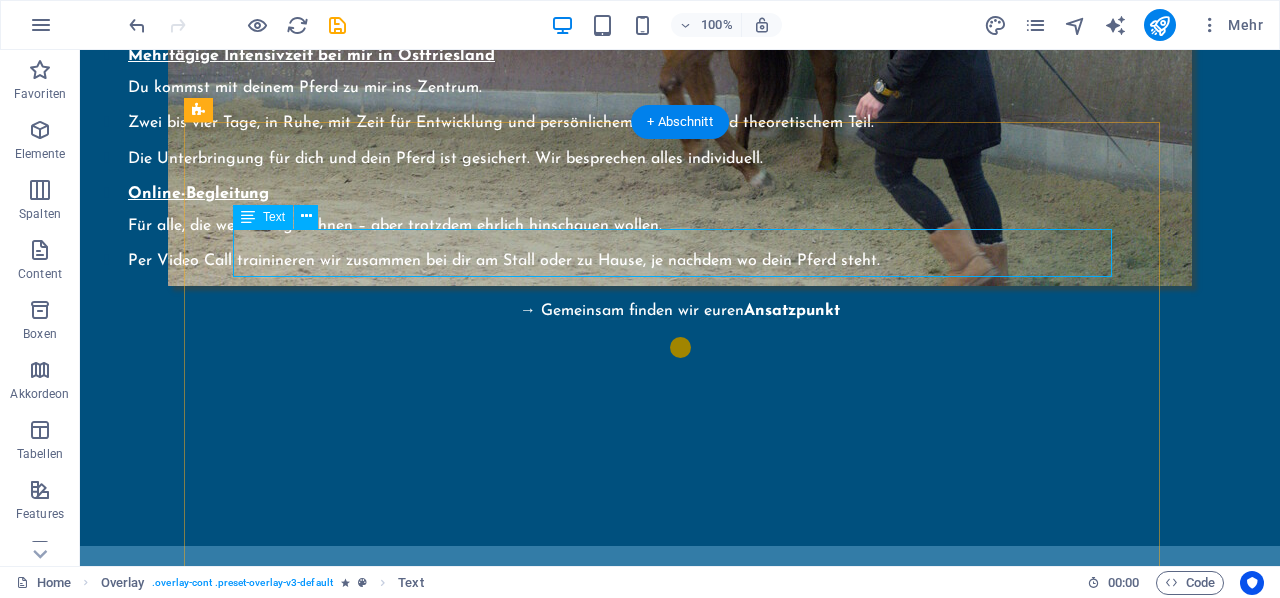 click on "Lorem ipsum dolor sit amet, consectetur adipisicing elit. Explicabo, cupiditate necessitatibus sapiente nisi soluta placeat esse velit dolorem eius aliquam!" at bounding box center [680, 1303] 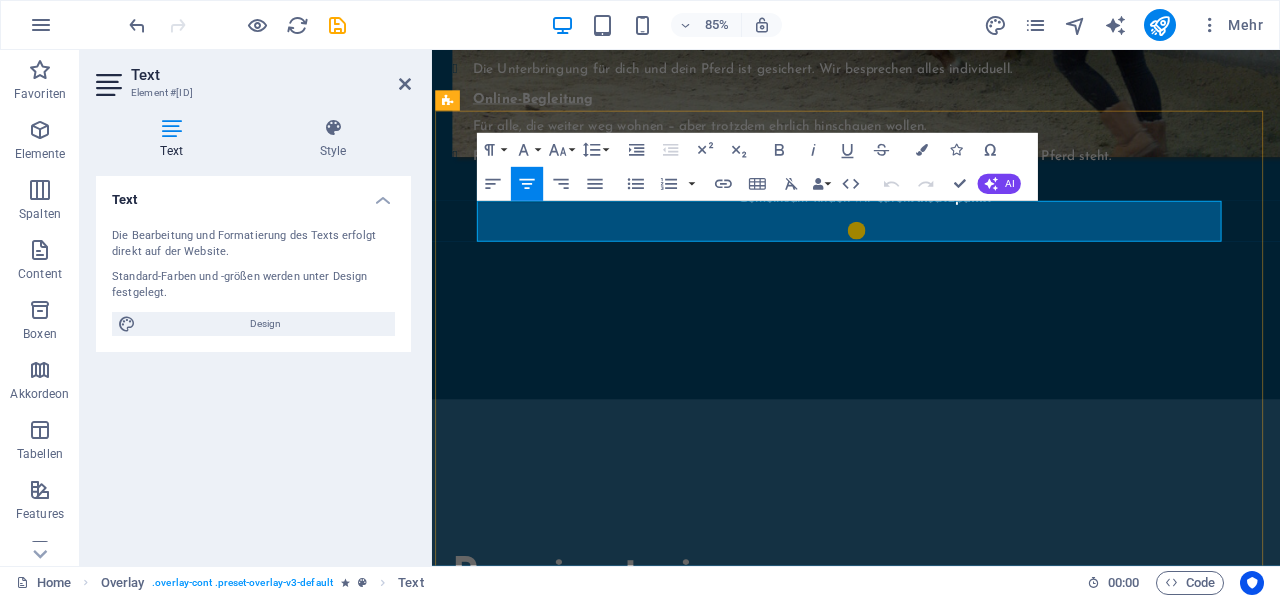 scroll, scrollTop: 4496, scrollLeft: 0, axis: vertical 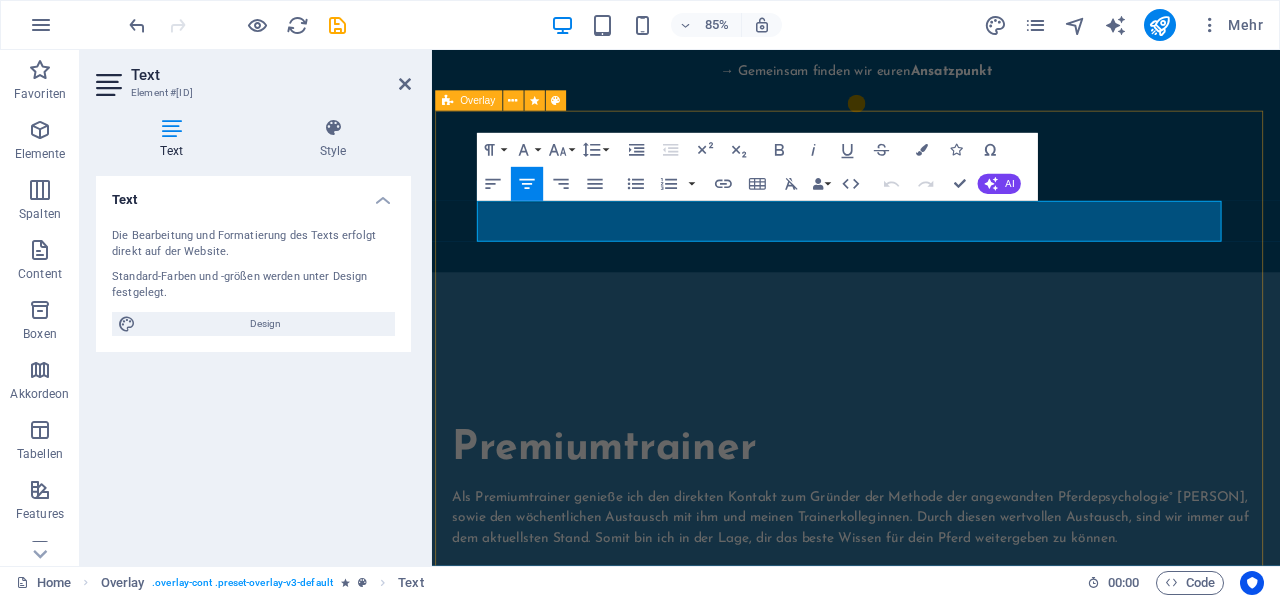 drag, startPoint x: 1060, startPoint y: 267, endPoint x: 480, endPoint y: 239, distance: 580.6755 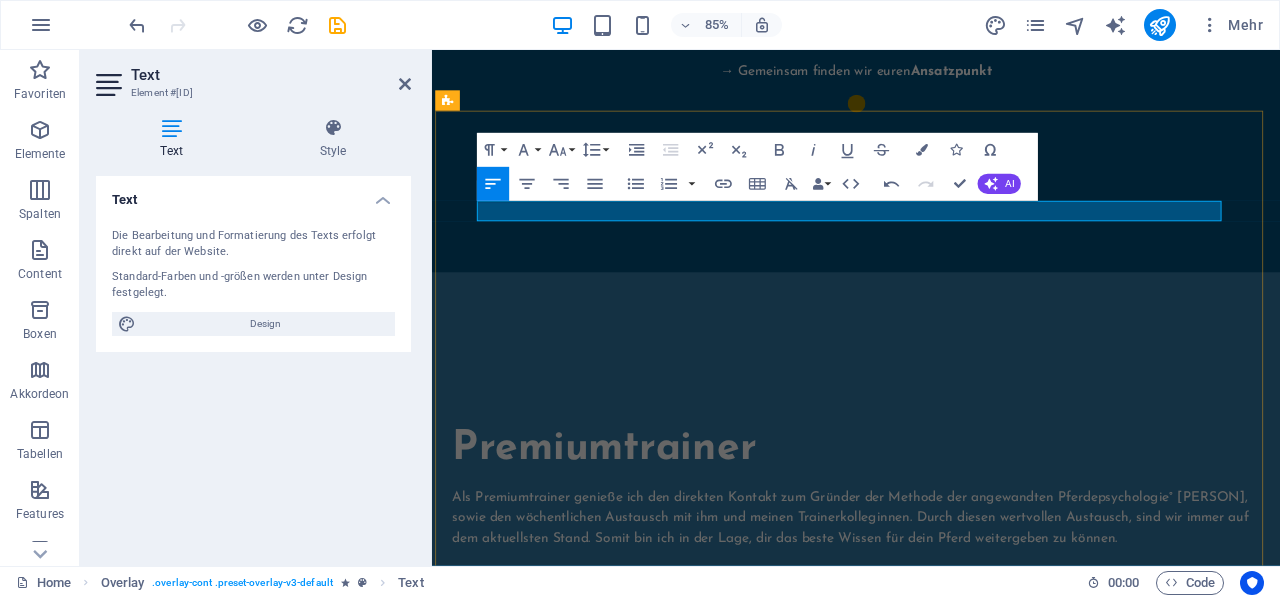 click on "beim Workshop mit [PERSON] und mir. Live in Großheide. Die Methode an zwei Fallbeispielen" at bounding box center (931, 1056) 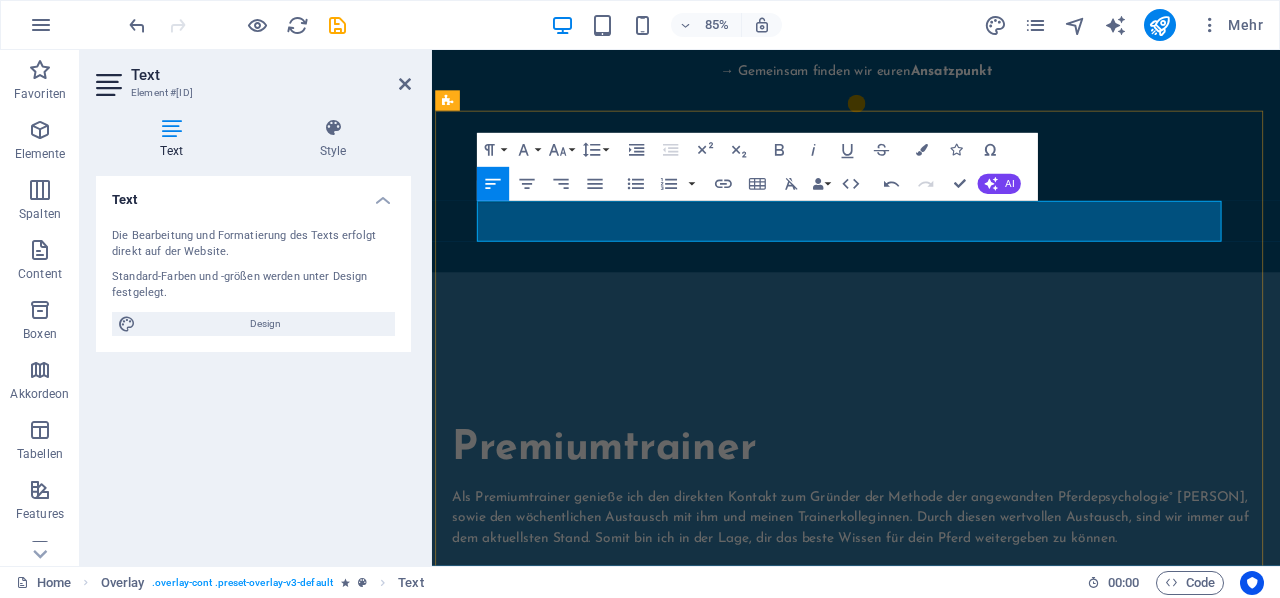 click on "Tickets gibt es hier" at bounding box center [931, 1080] 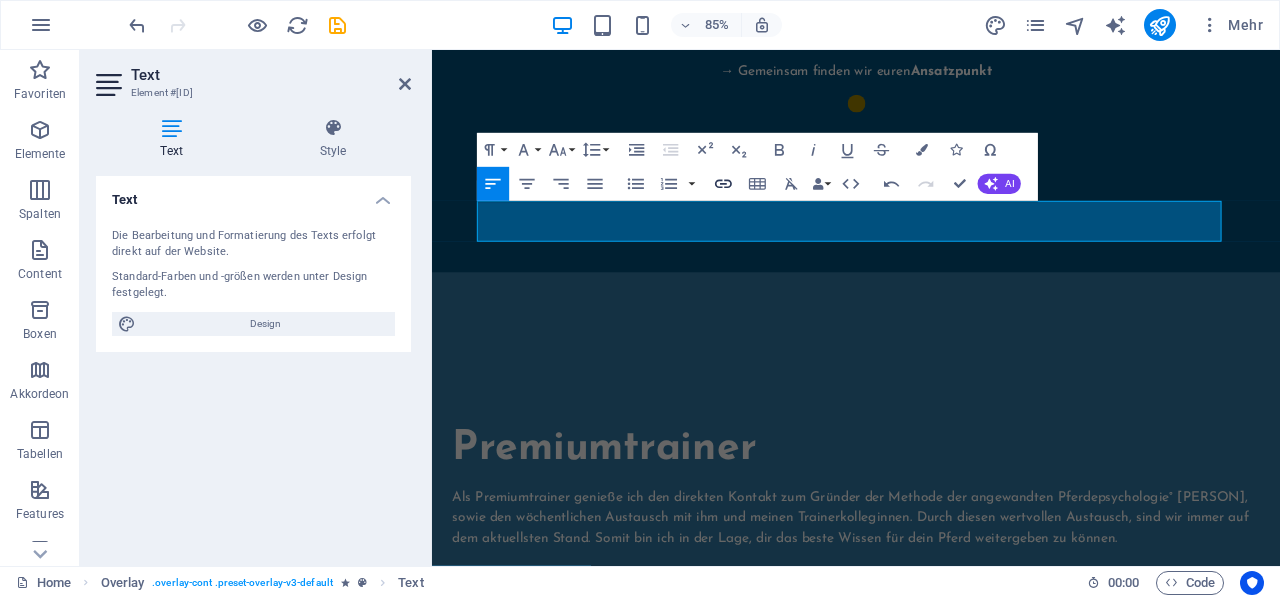 click 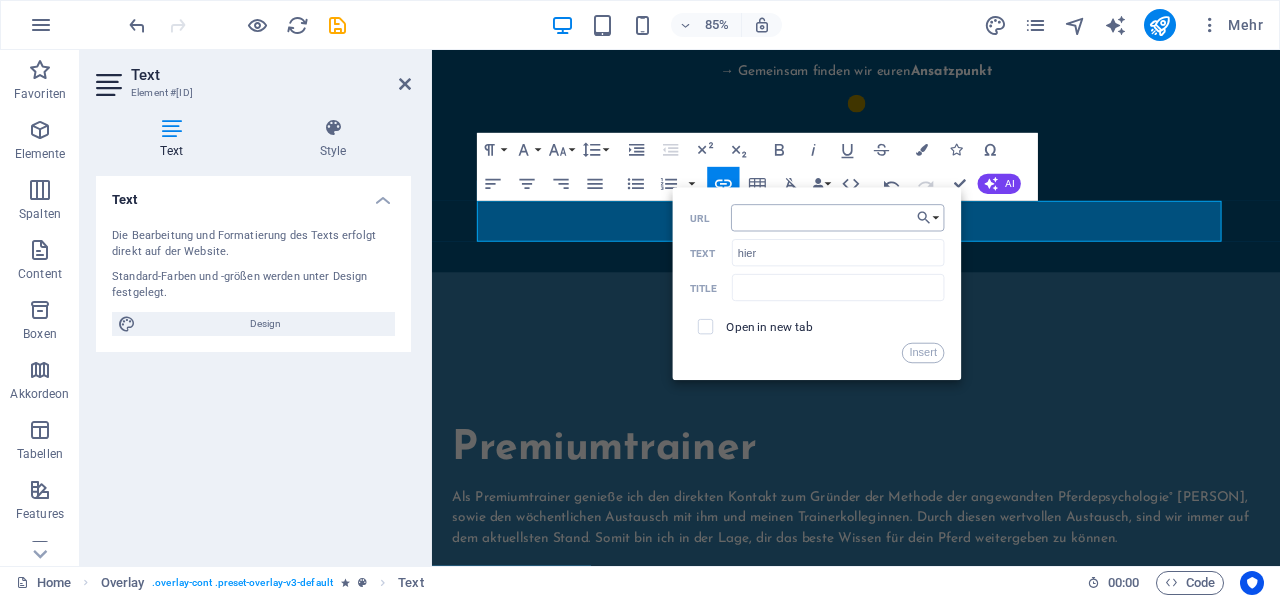 type on "v" 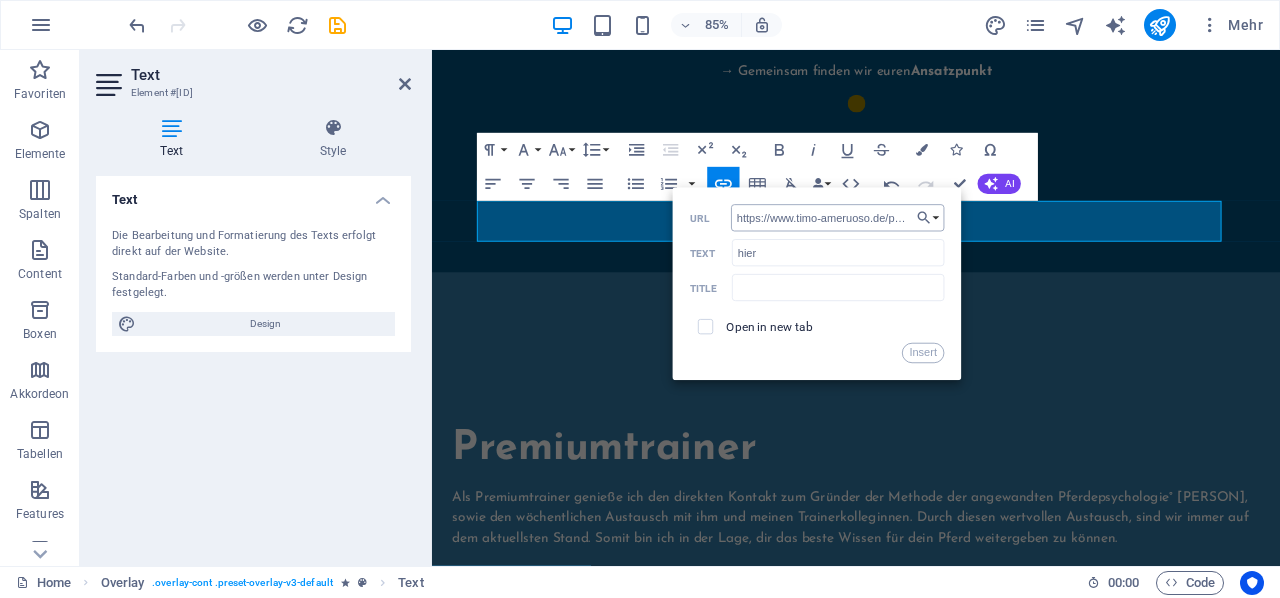 scroll, scrollTop: 0, scrollLeft: 778, axis: horizontal 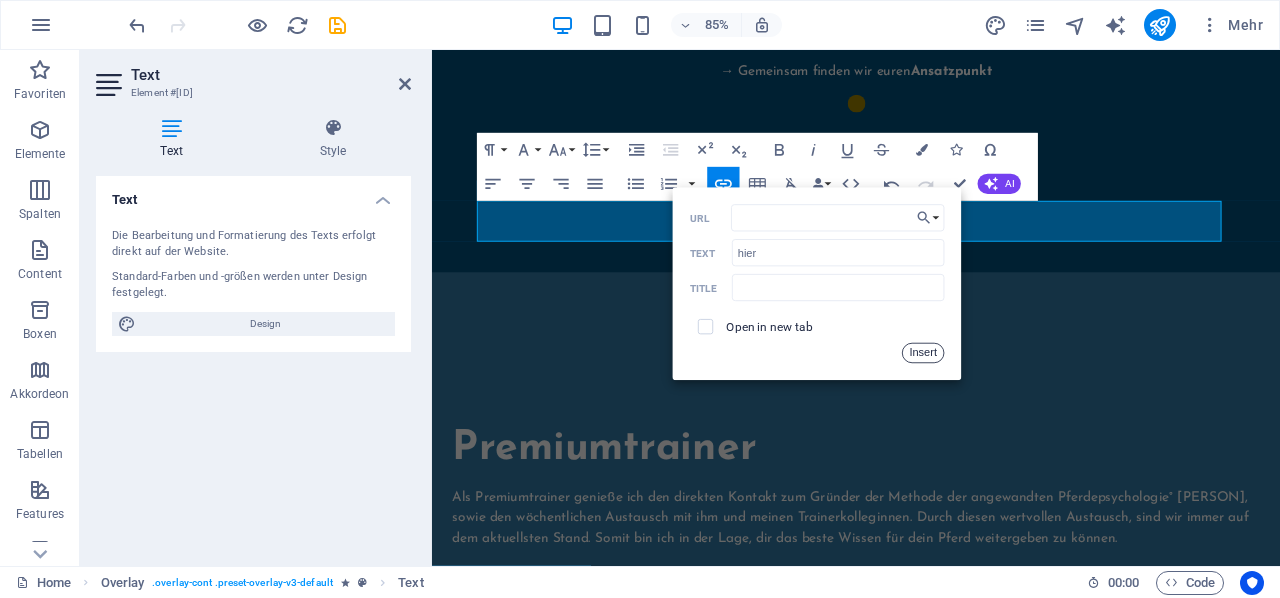 click on "Insert" at bounding box center [923, 354] 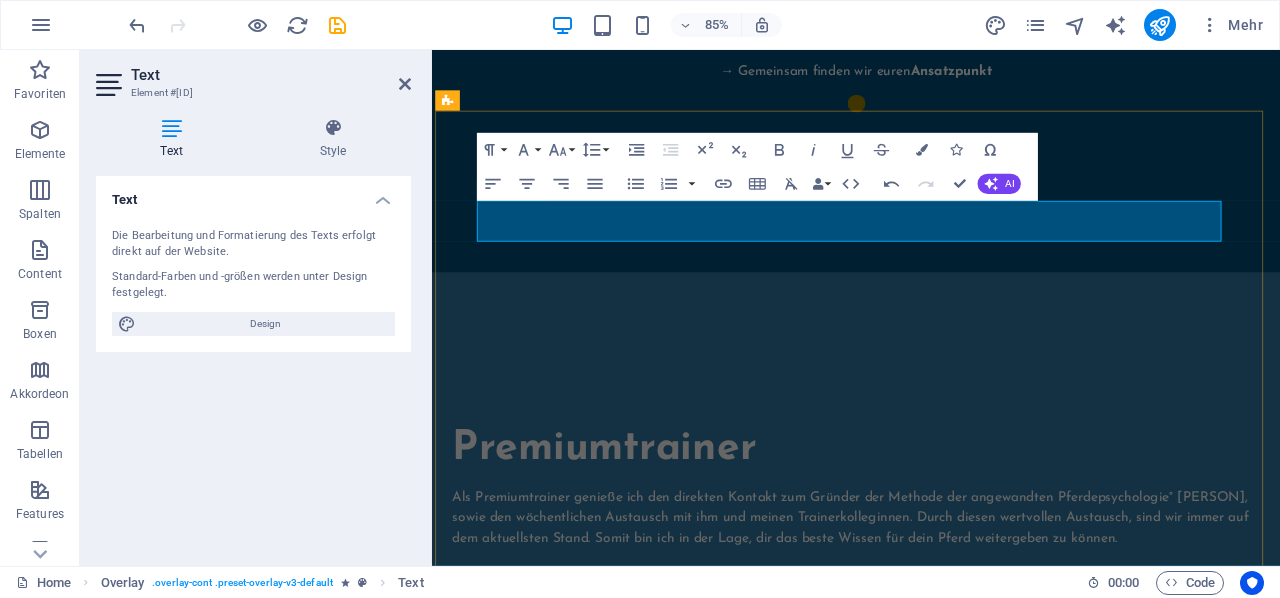 click on "hier" at bounding box center [609, 1080] 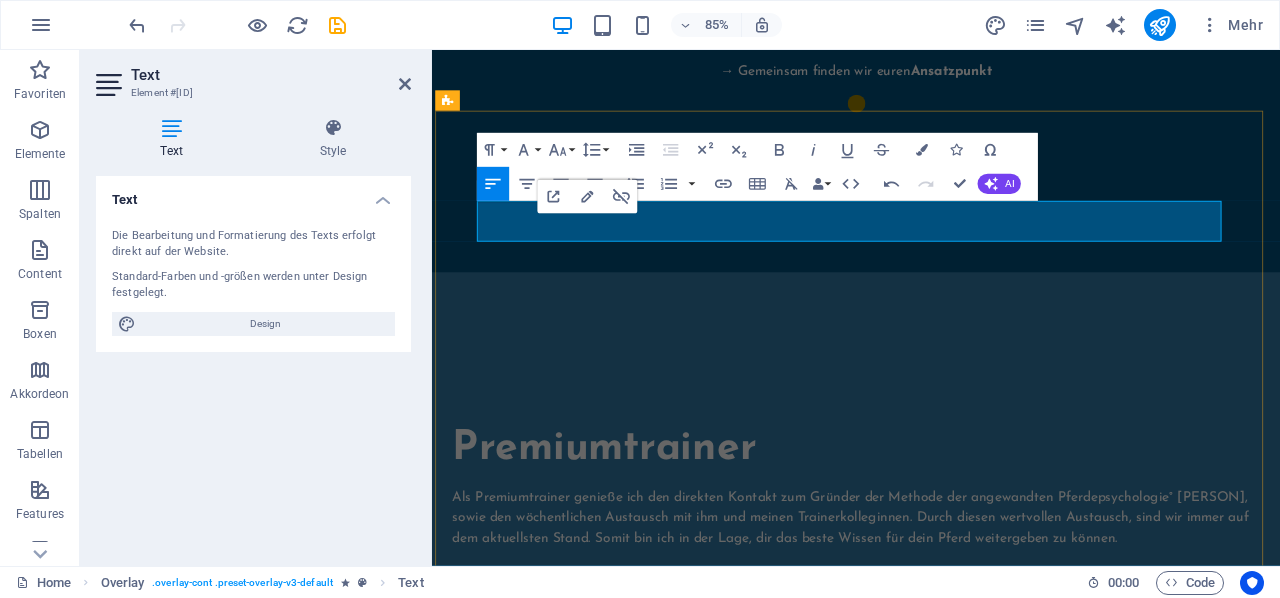 click on "hier" at bounding box center [609, 1080] 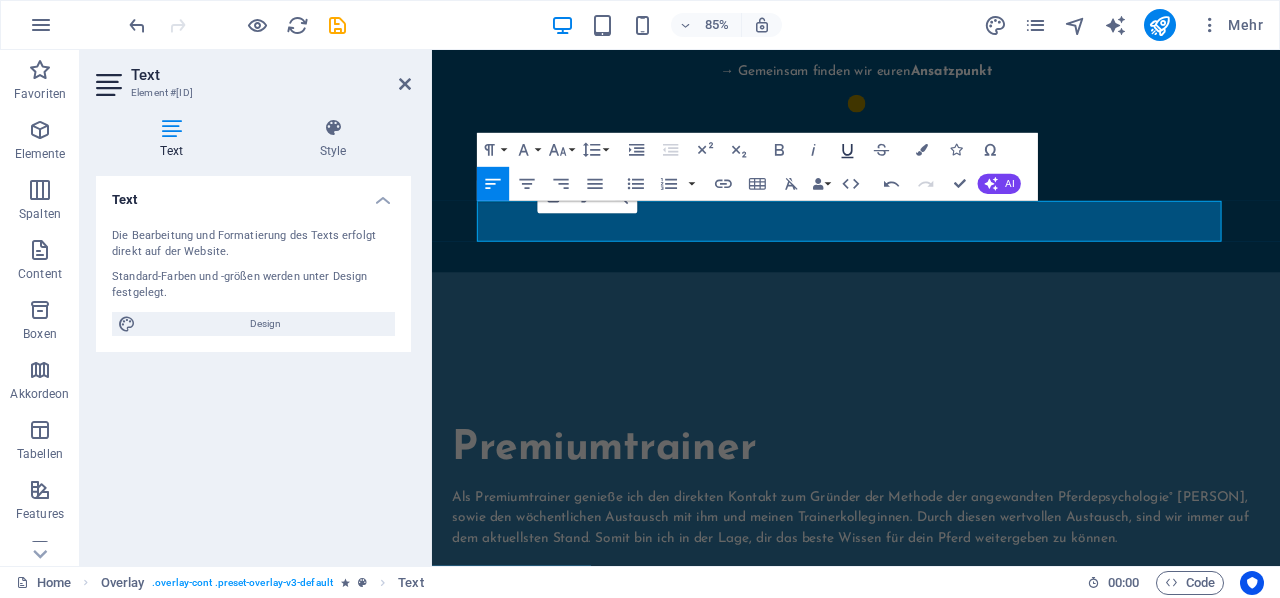 click 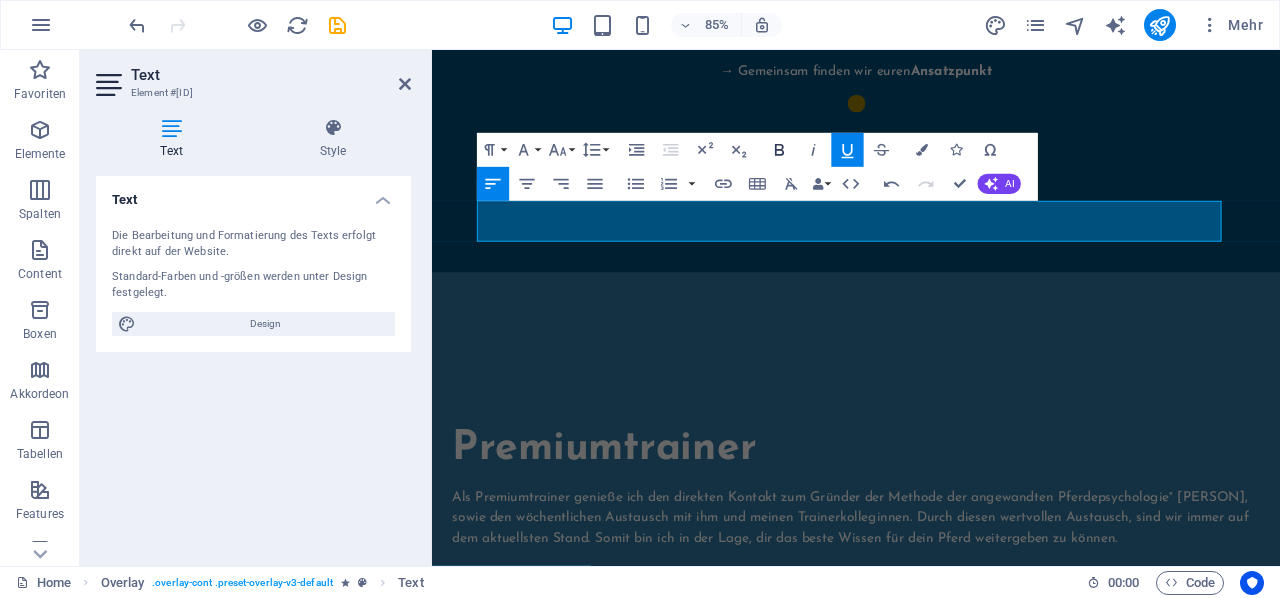 click 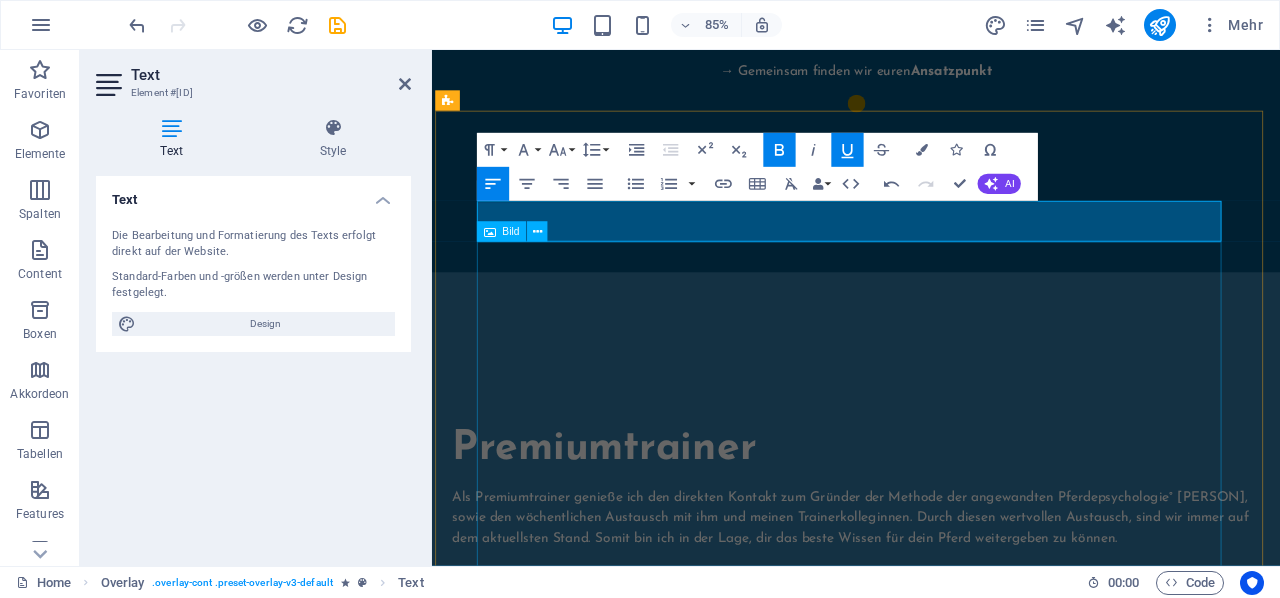 click at bounding box center [931, 1716] 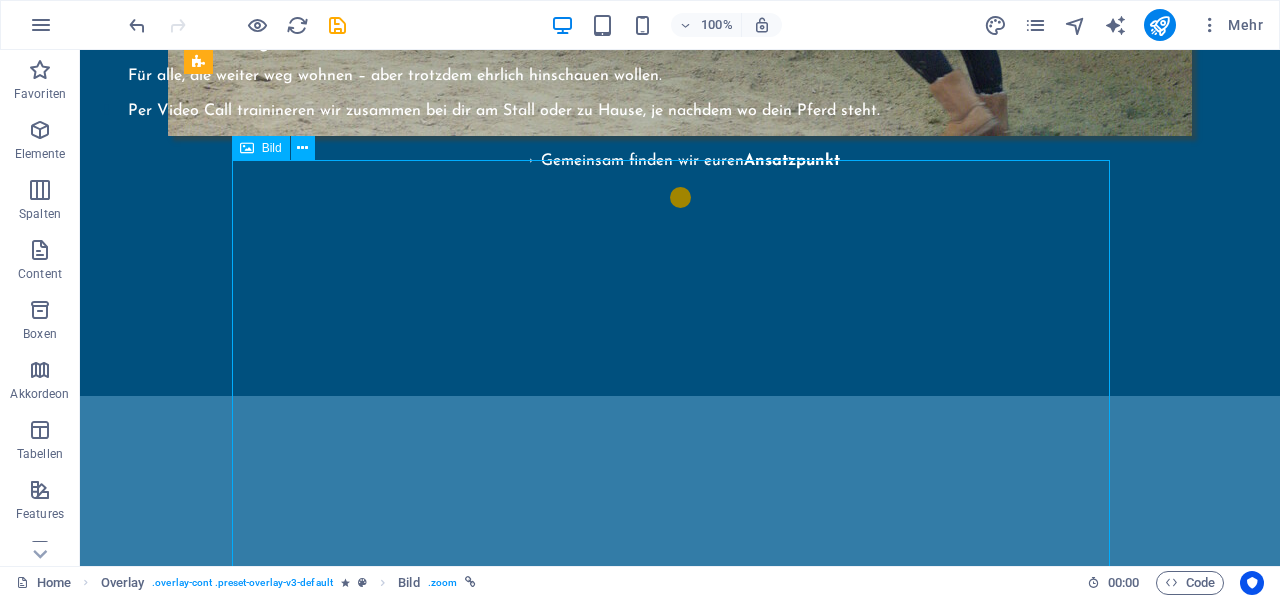 scroll, scrollTop: 4424, scrollLeft: 1, axis: both 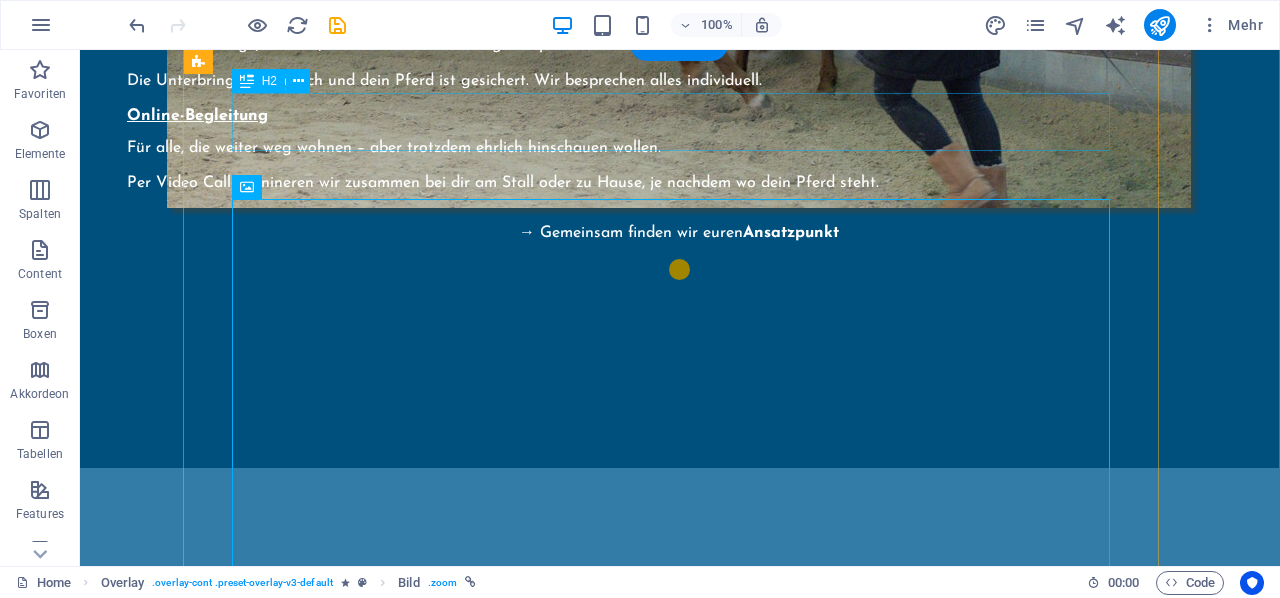 click on "Sei dabei" at bounding box center [679, 1172] 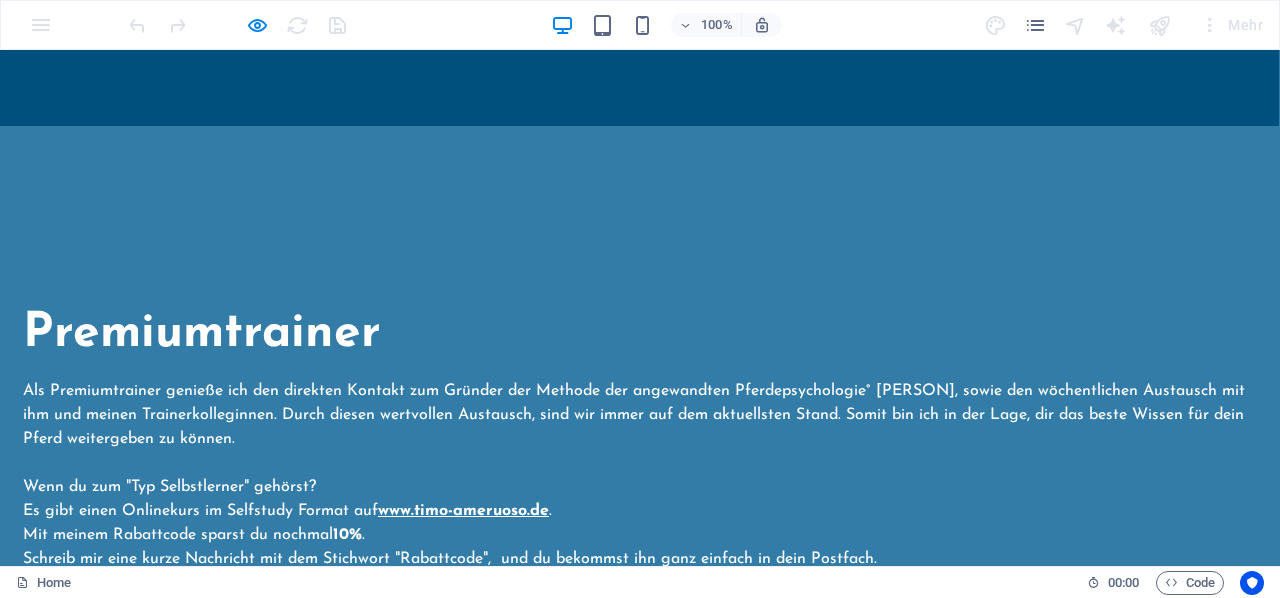 scroll, scrollTop: 4858, scrollLeft: 0, axis: vertical 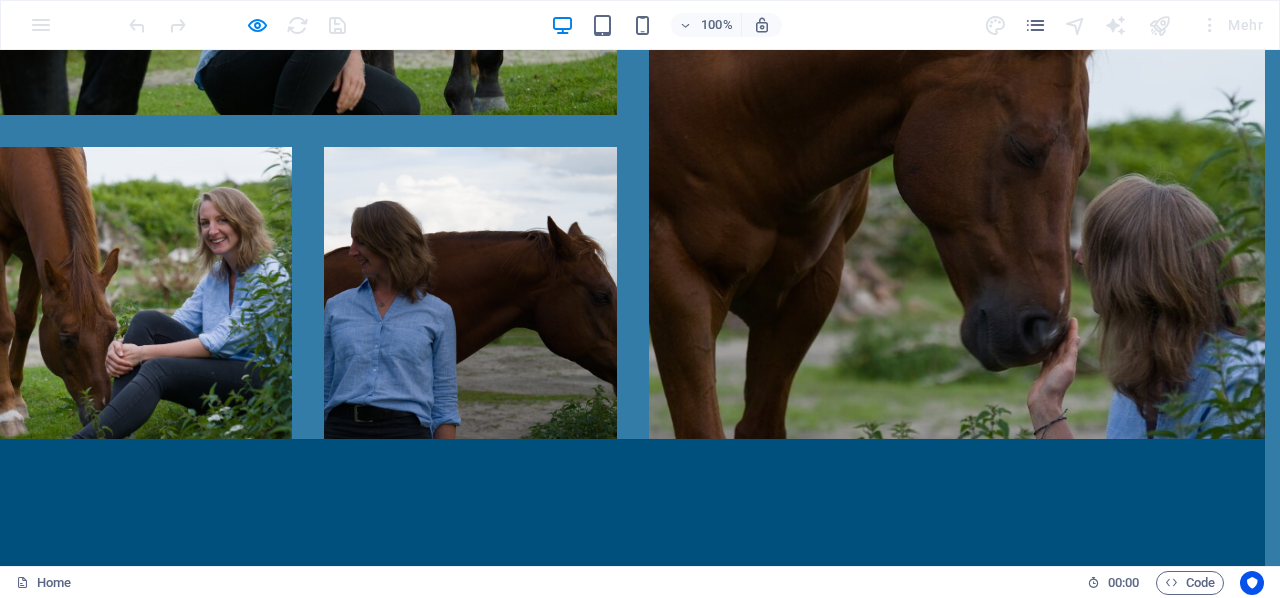 click on "beim Workshop mit [PERSON] und mir. Live in [CITY]. Die Methode an min. zwei echten Pferden gezeigt und erläutert." at bounding box center (633, -4690) 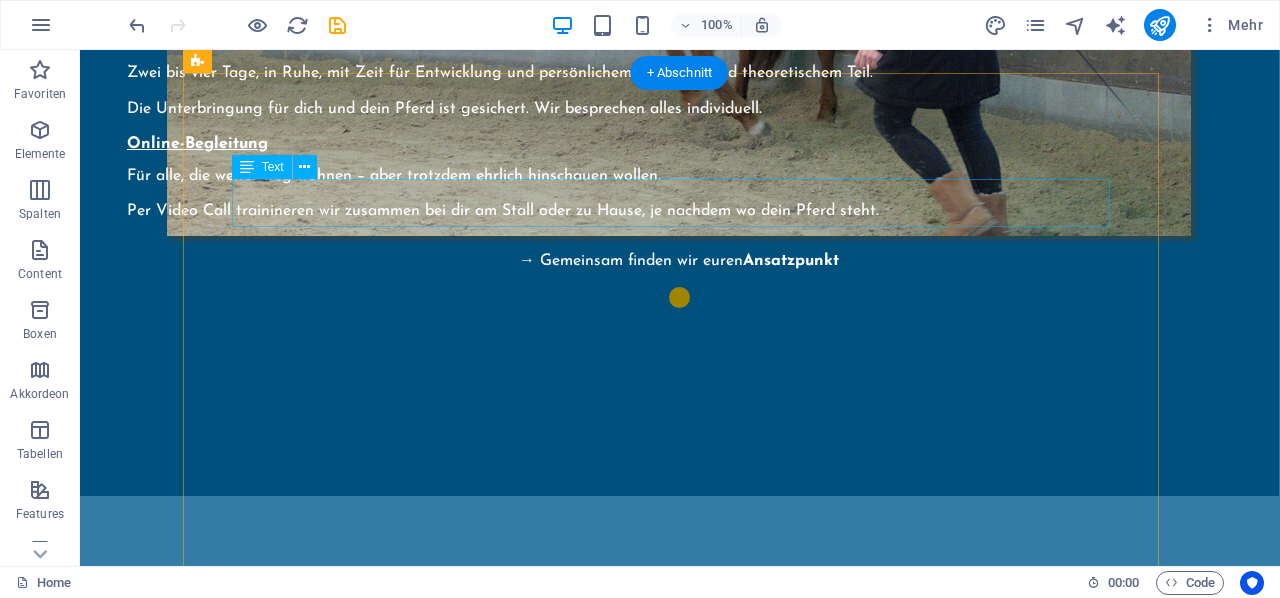 scroll, scrollTop: 4395, scrollLeft: 1, axis: both 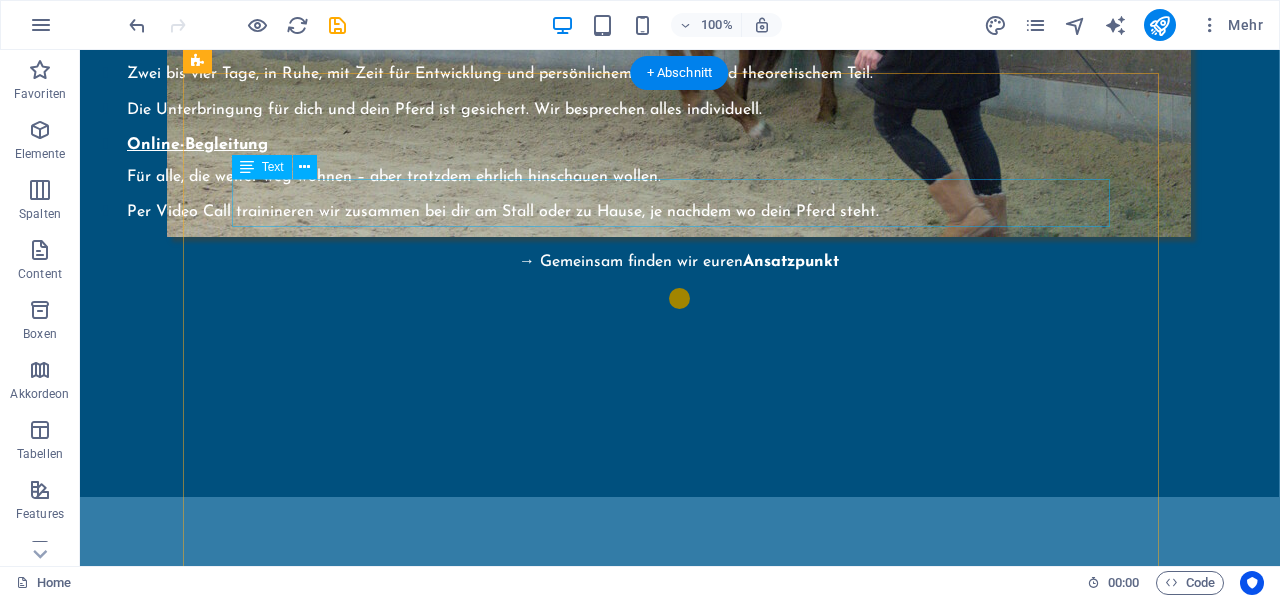 click on "beim Workshop mit [PERSON] und mir. Live in [CITY]. Die Methode an min. zwei echten Pferden gezeigt und erläutert.  Tickets gibt es  hier" at bounding box center [679, 1254] 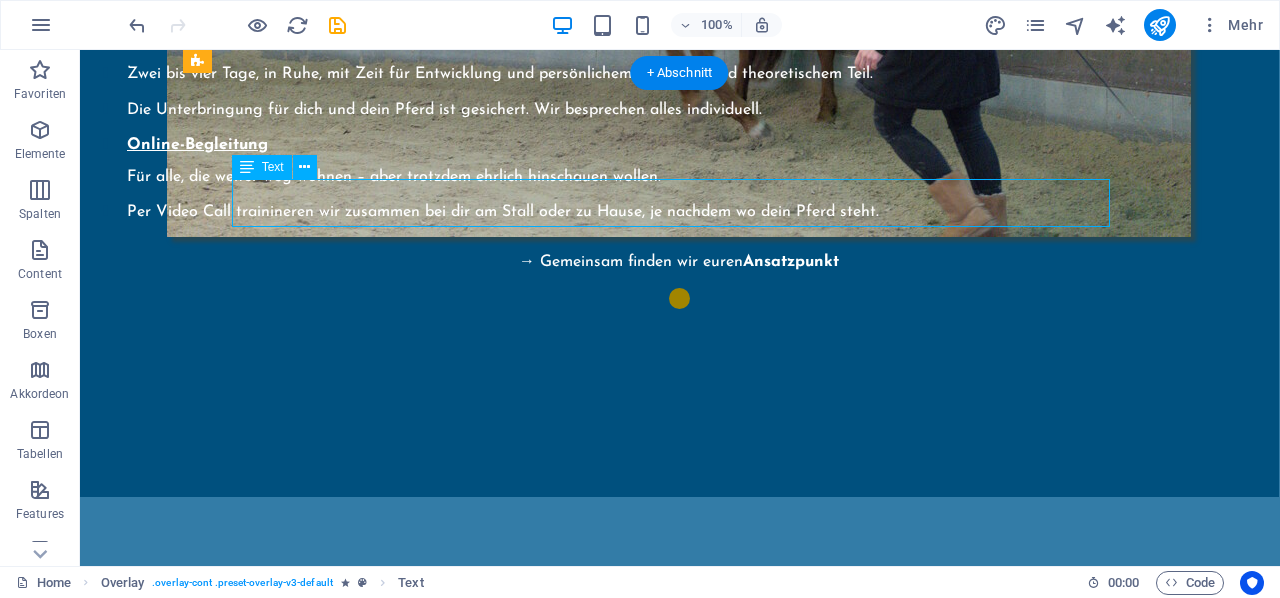 click on "beim Workshop mit [PERSON] und mir. Live in [CITY]. Die Methode an min. zwei echten Pferden gezeigt und erläutert.  Tickets gibt es  hier" at bounding box center (679, 1254) 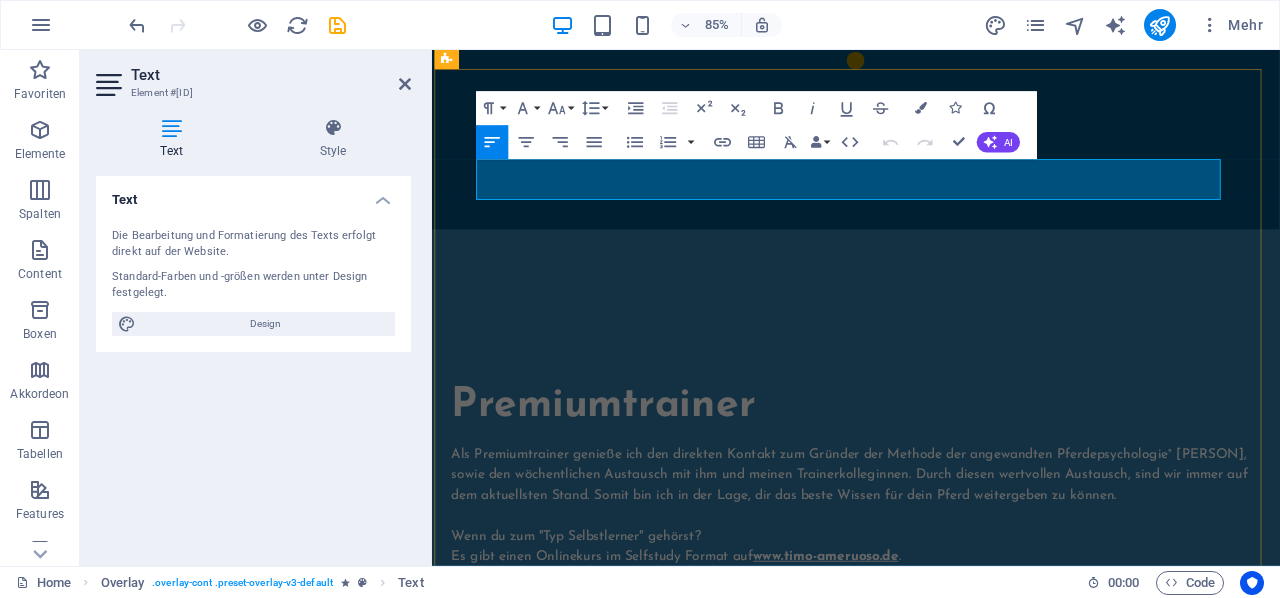 click on "beim Workshop mit [PERSON] und mir. Live in [CITY]. Die Methode an min. zwei echten Pferden gezeigt und erläutert." at bounding box center [930, 1006] 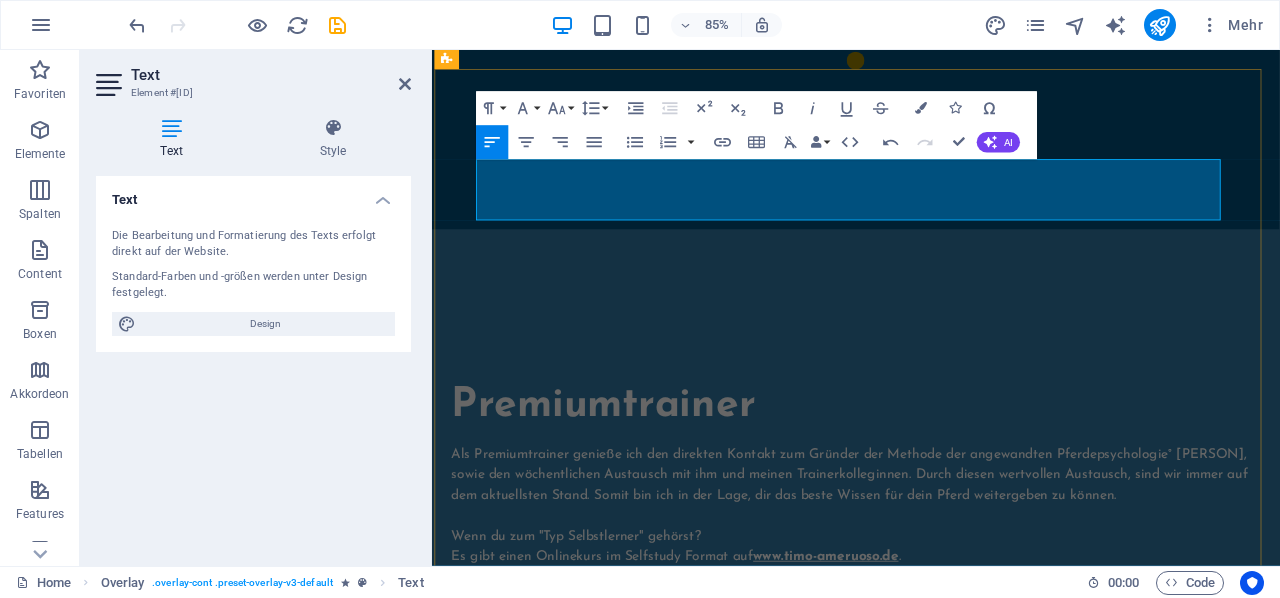 type 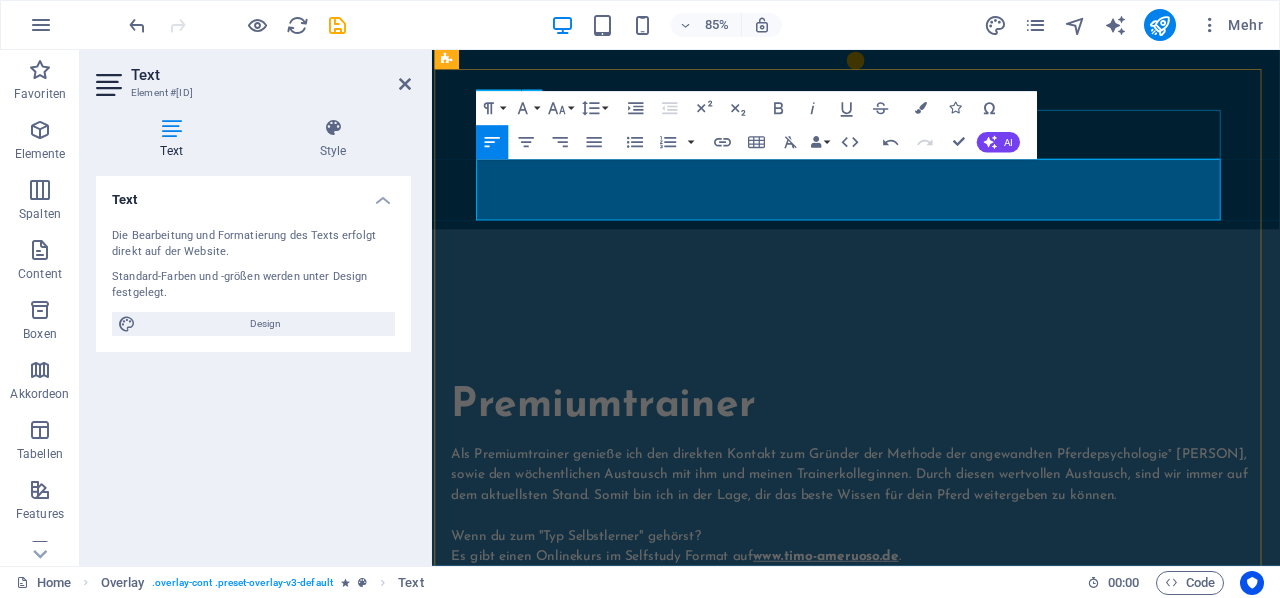 click on "Sei dabei" at bounding box center [930, 965] 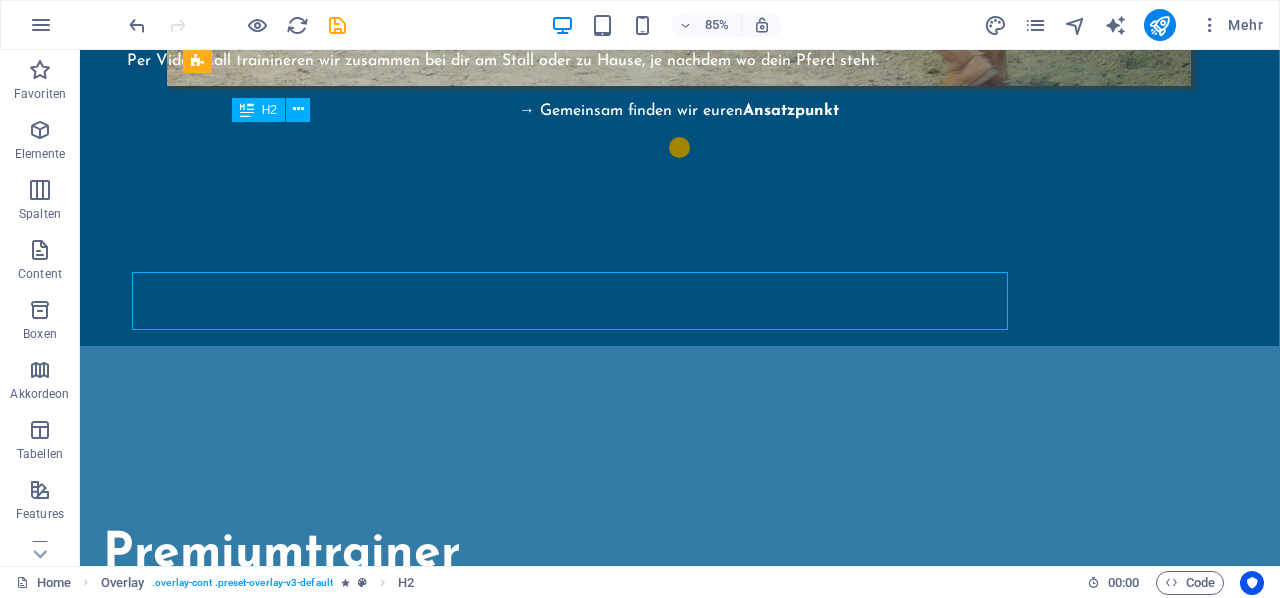 scroll, scrollTop: 4395, scrollLeft: 1, axis: both 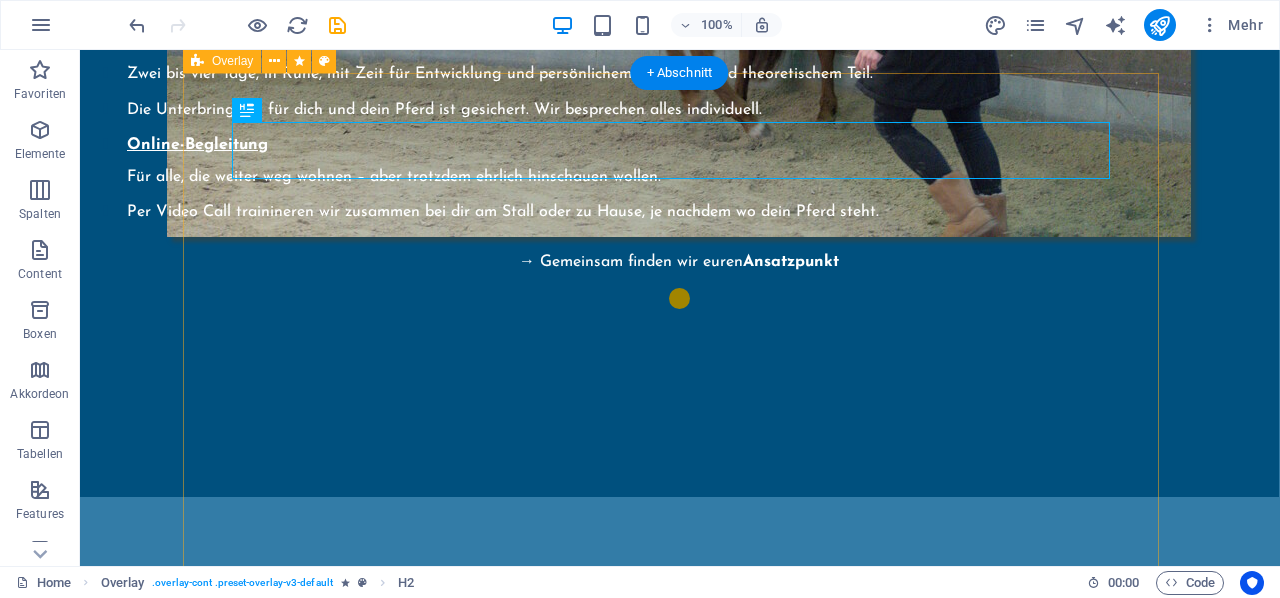 click on "Sei dabei beim Workshop mit [PERSON] und mir. Live in [CITY]. Die Methode an min. zwei echten Pferden gezeigt und erläutert.  Bring´ deine Fragen mit rund um´s Pferd.  Tickets gibt es  hier" at bounding box center (679, 1987) 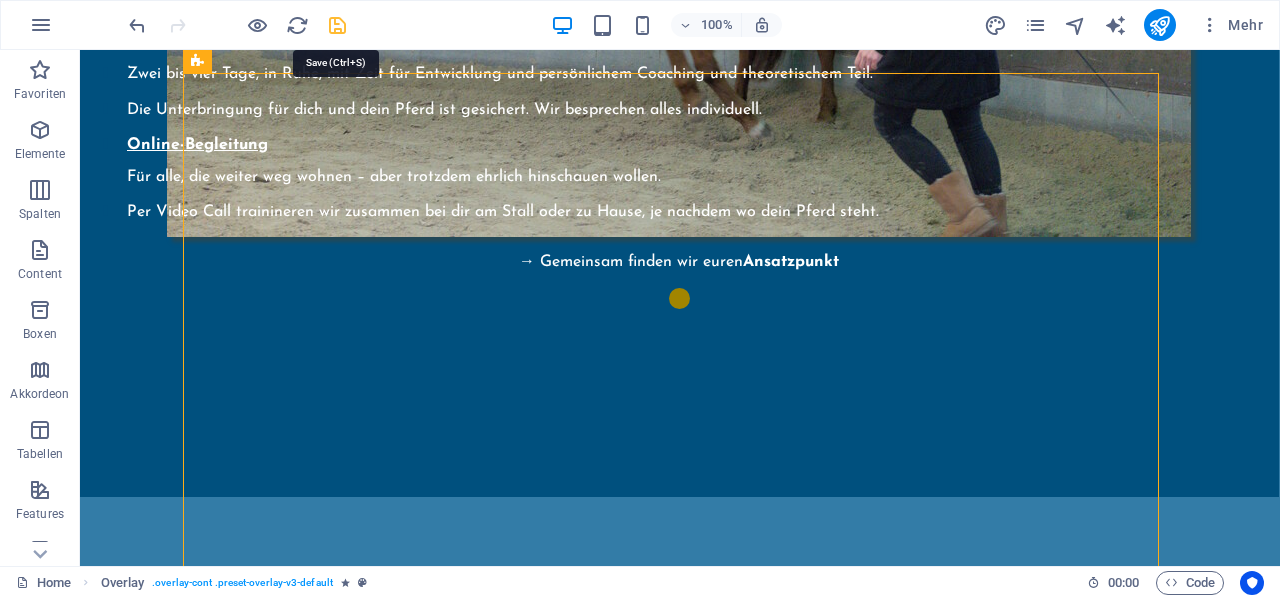 click at bounding box center (337, 25) 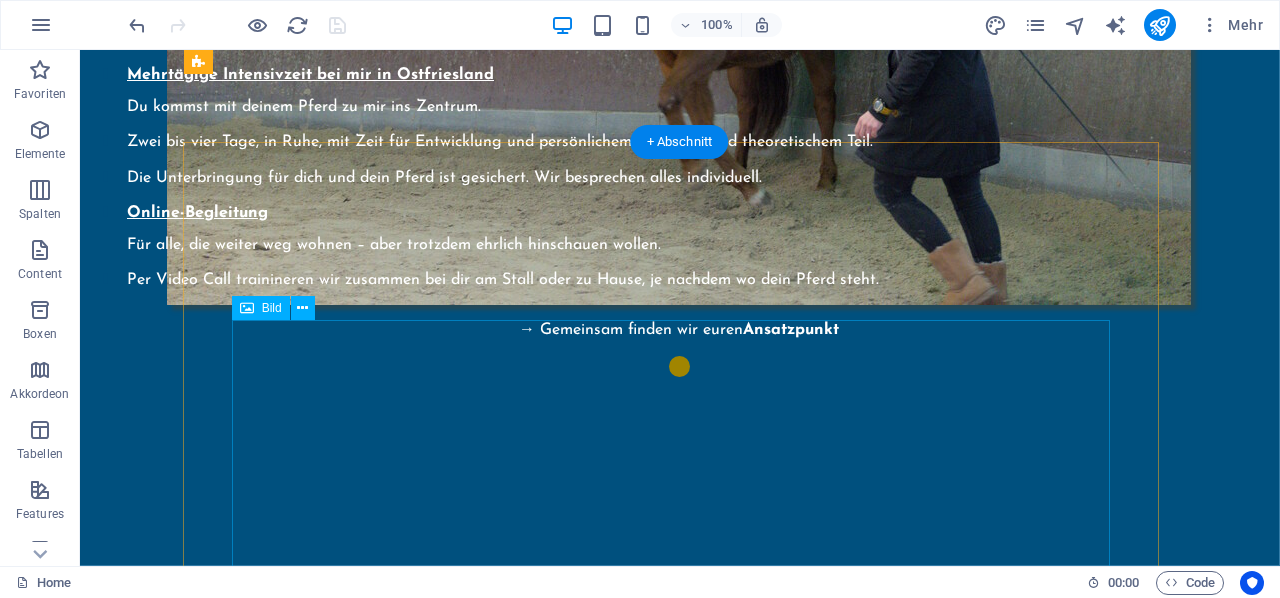 scroll, scrollTop: 4326, scrollLeft: 1, axis: both 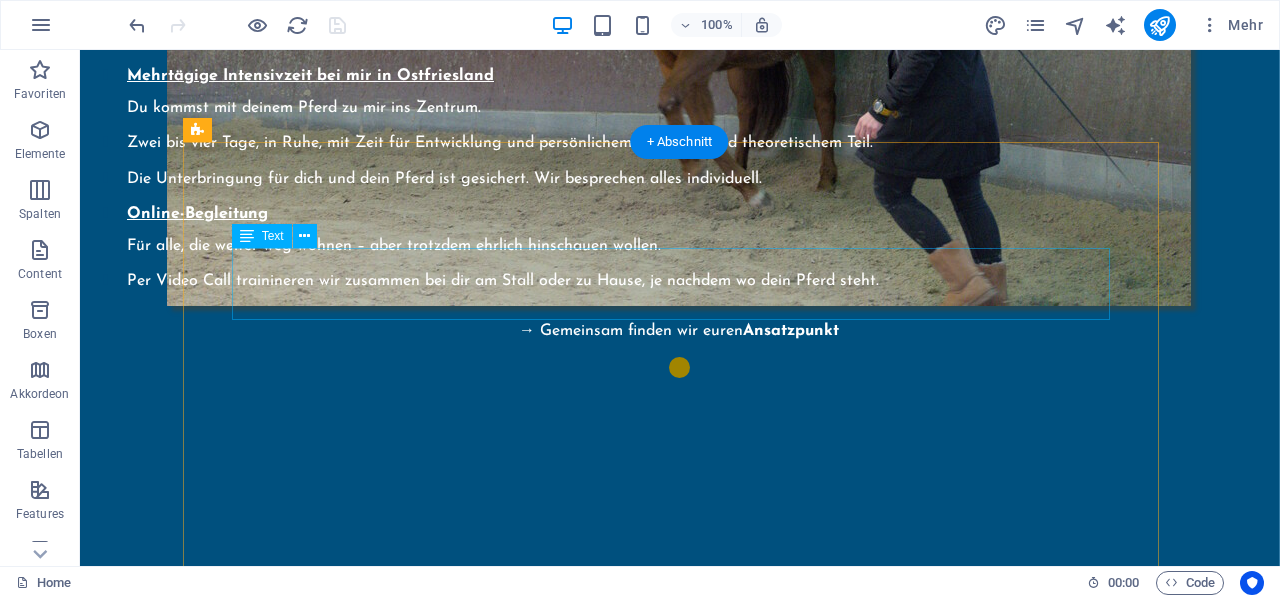 click on "beim Workshop mit [PERSON] und mir. Live in [CITY]. Die Methode an min. zwei echten Pferden gezeigt und erläutert.  Bring´ deine Fragen mit rund um´s Pferd.  Tickets gibt es  hier" at bounding box center (679, 1335) 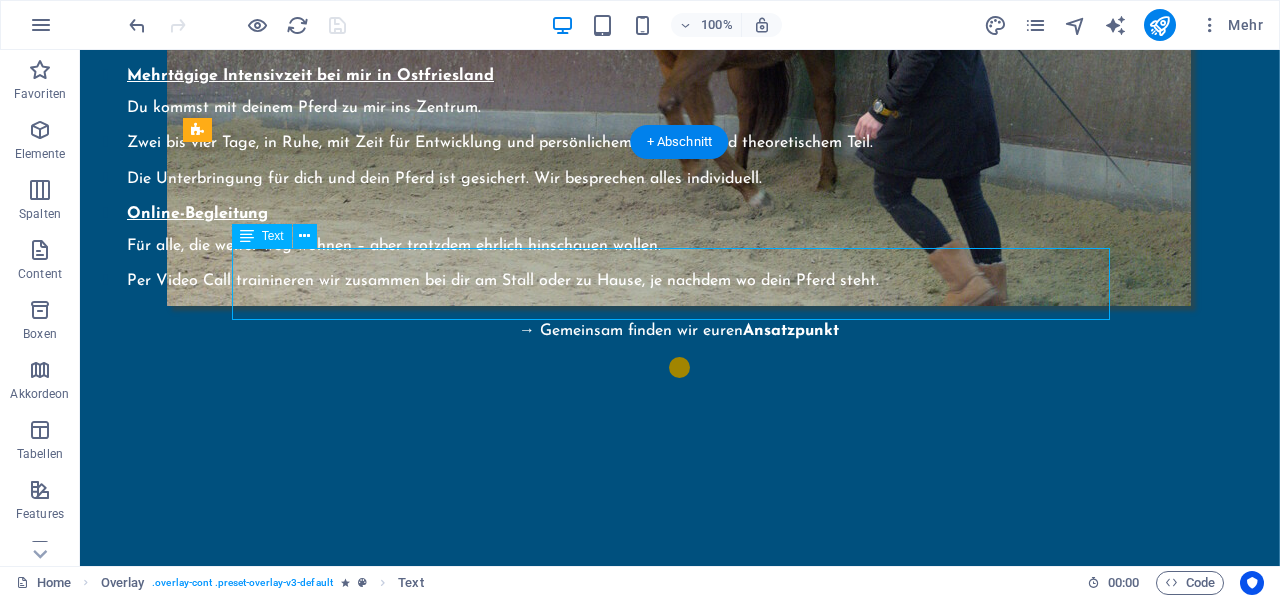 click on "beim Workshop mit [PERSON] und mir. Live in [CITY]. Die Methode an min. zwei echten Pferden gezeigt und erläutert.  Bring´ deine Fragen mit rund um´s Pferd.  Tickets gibt es  hier" at bounding box center [679, 1335] 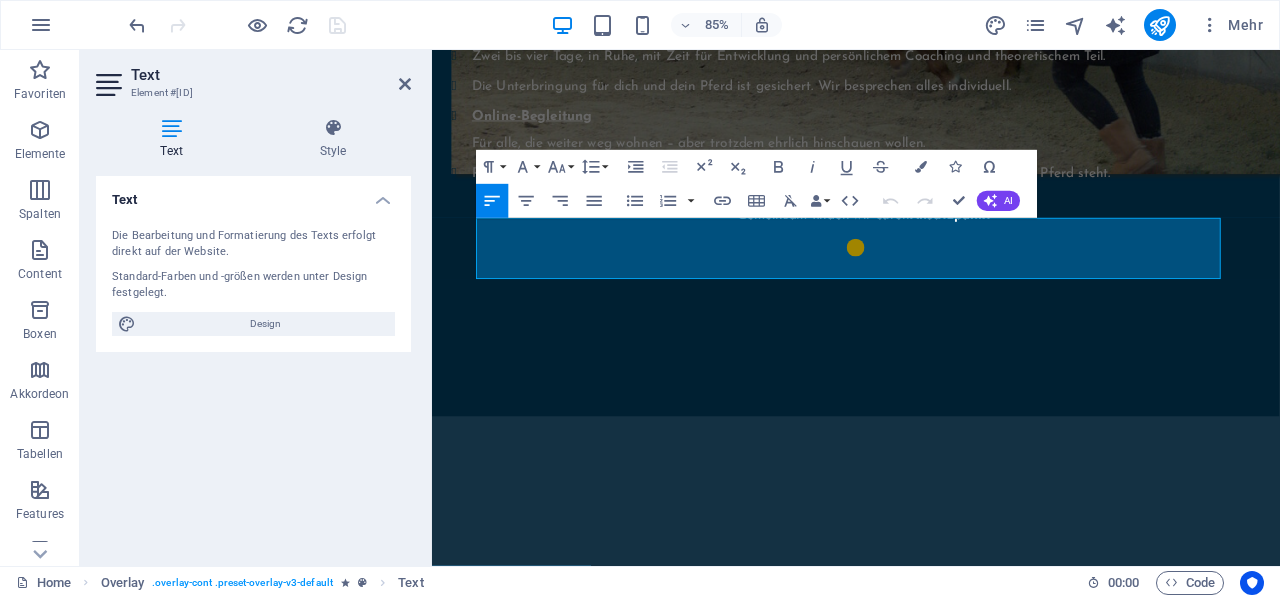 scroll, scrollTop: 4477, scrollLeft: 1, axis: both 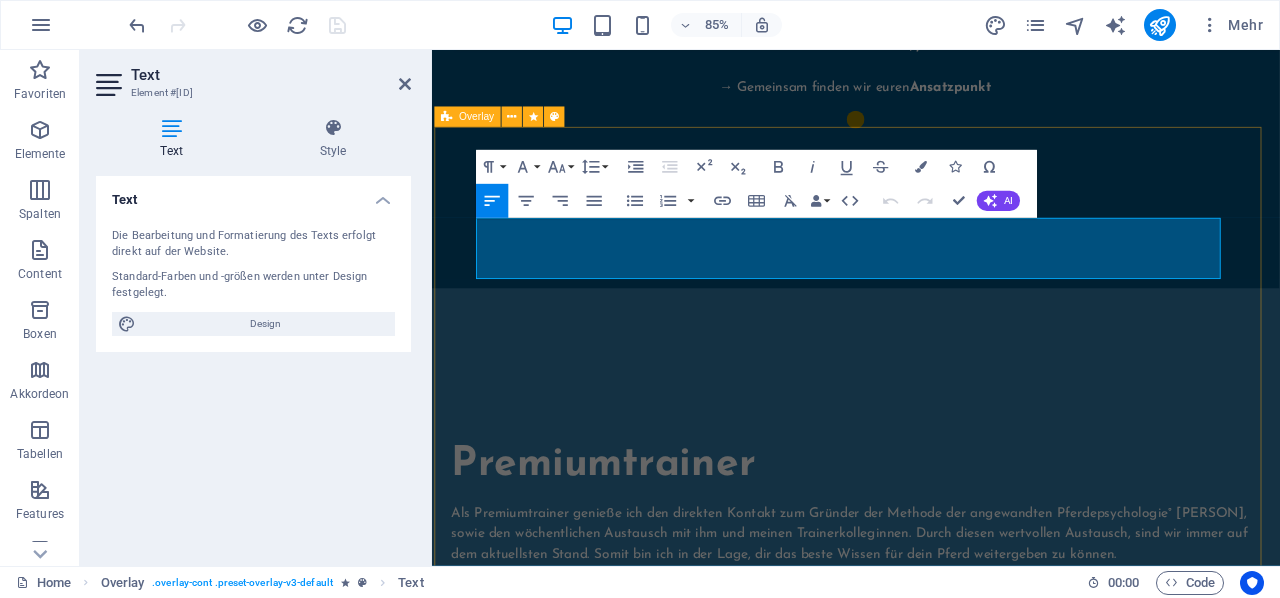 drag, startPoint x: 781, startPoint y: 280, endPoint x: 464, endPoint y: 286, distance: 317.05676 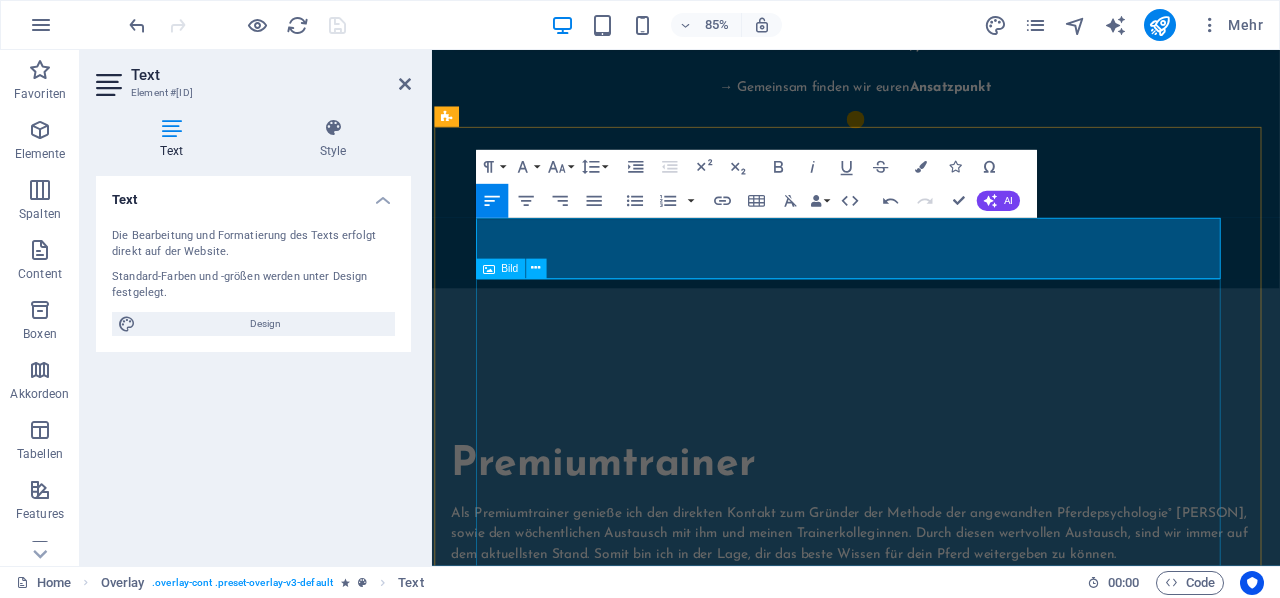 click at bounding box center (930, 1759) 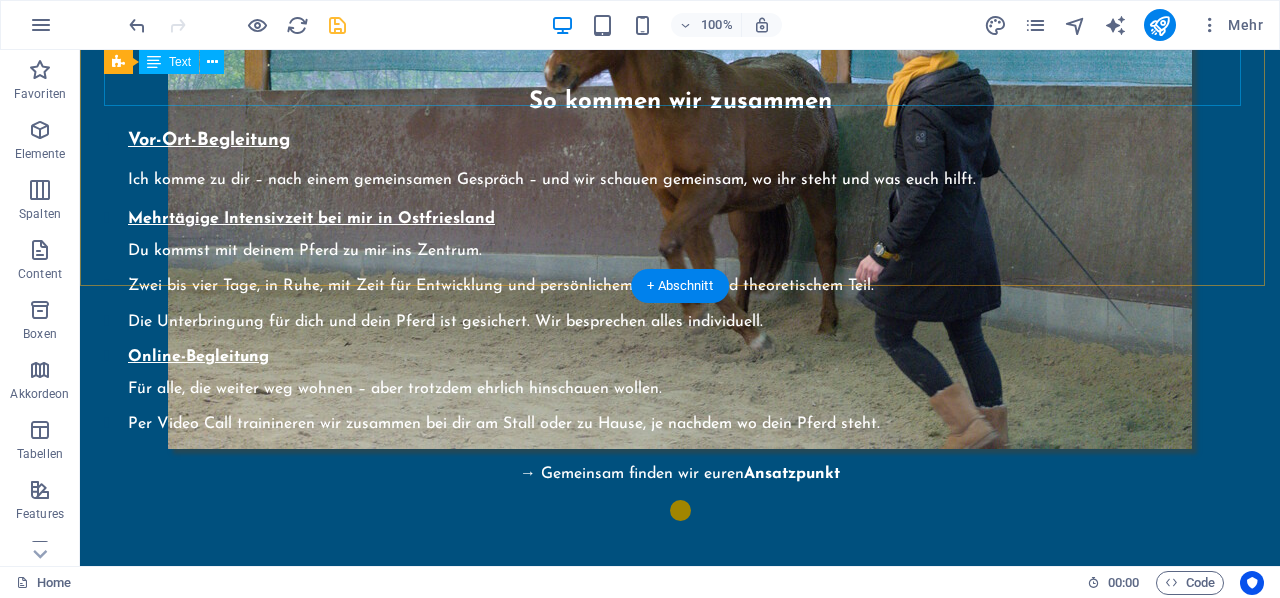 scroll, scrollTop: 4182, scrollLeft: 0, axis: vertical 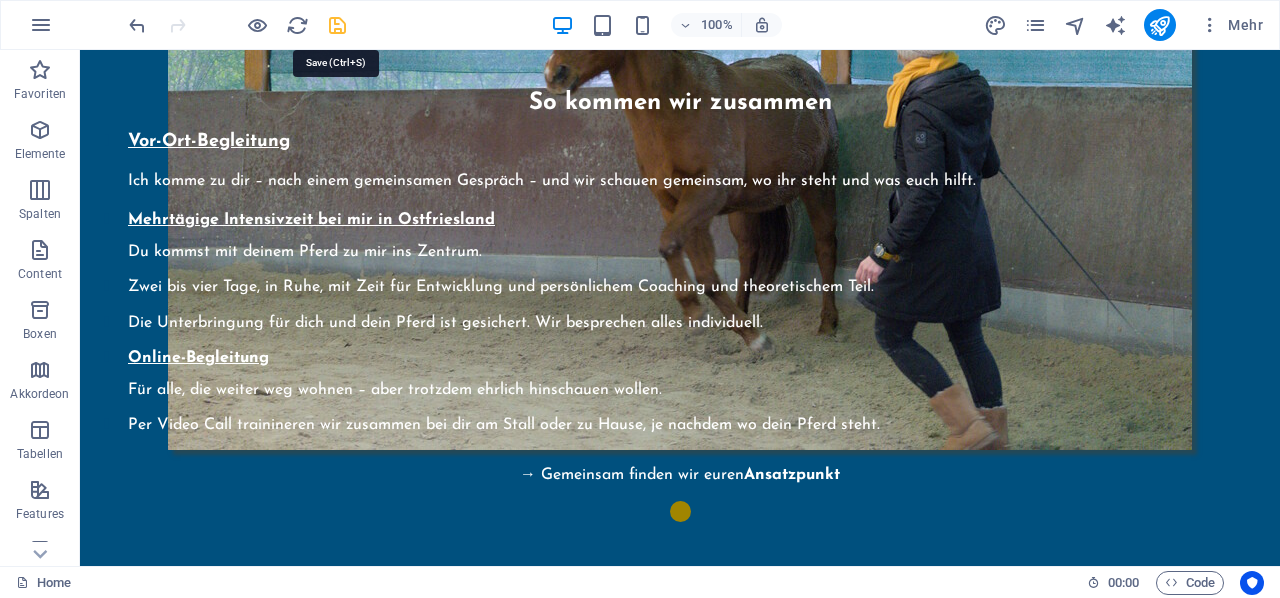 click at bounding box center (337, 25) 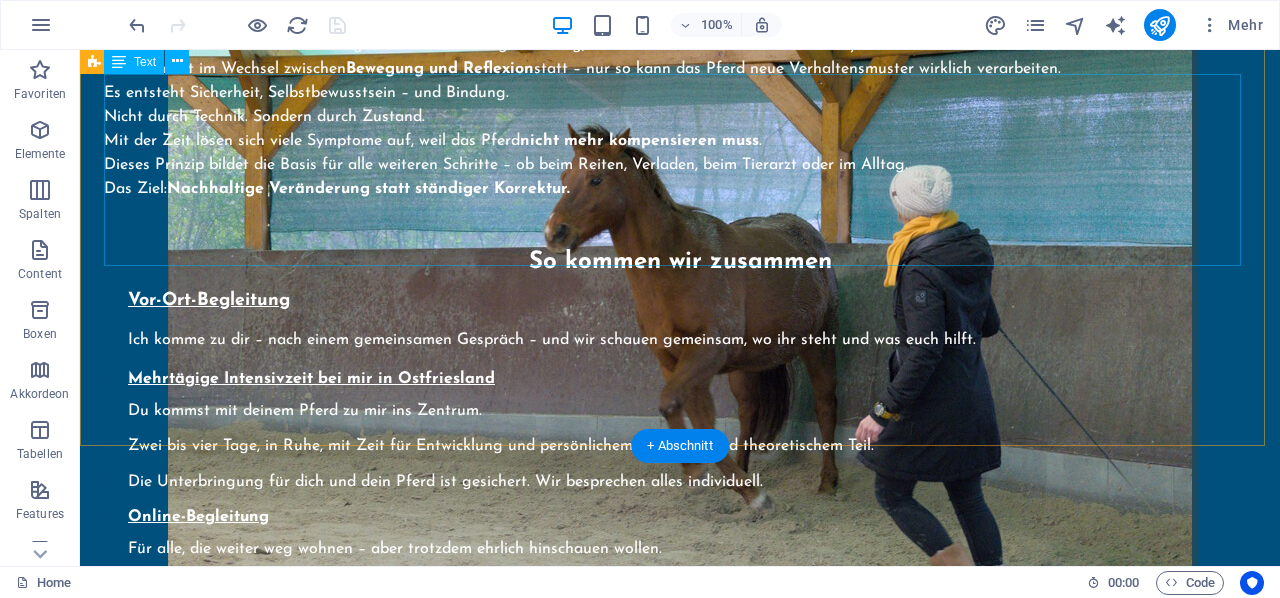 scroll, scrollTop: 4022, scrollLeft: 0, axis: vertical 